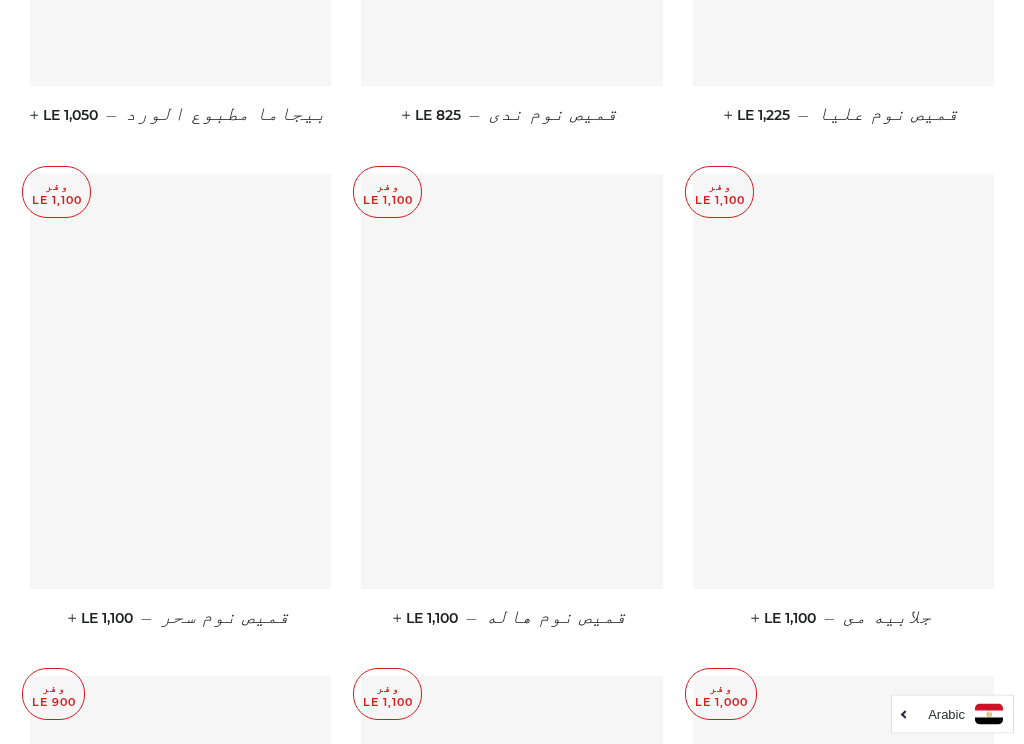 scroll, scrollTop: 8895, scrollLeft: 0, axis: vertical 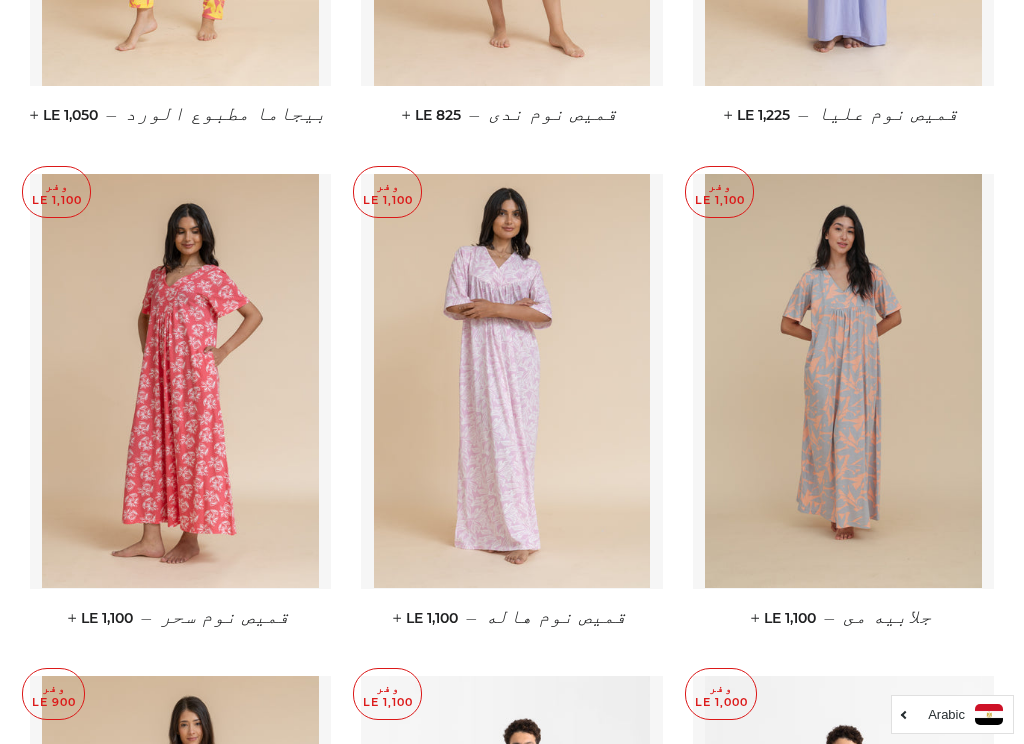 click at bounding box center [843, 381] 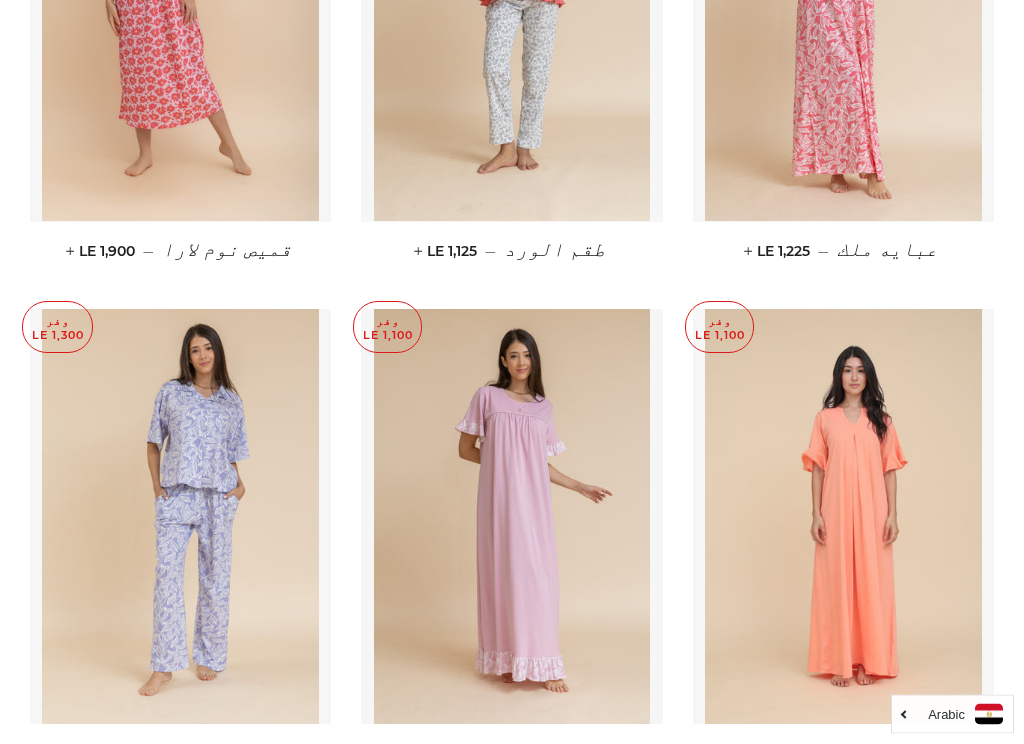scroll, scrollTop: 7255, scrollLeft: 0, axis: vertical 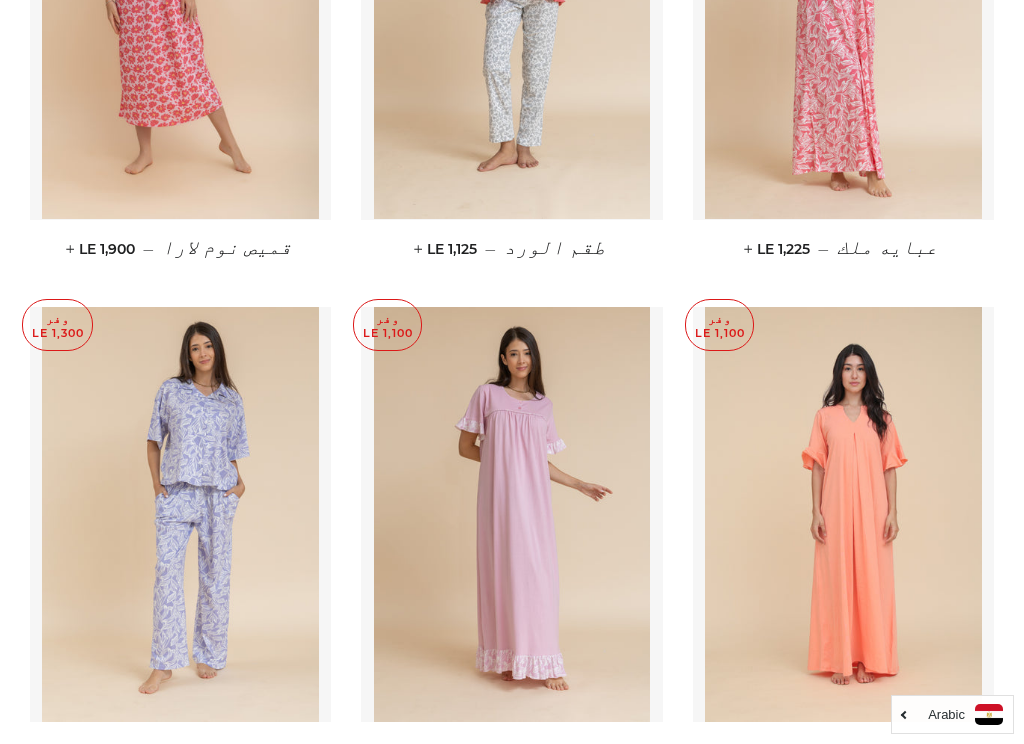 click at bounding box center [843, 514] 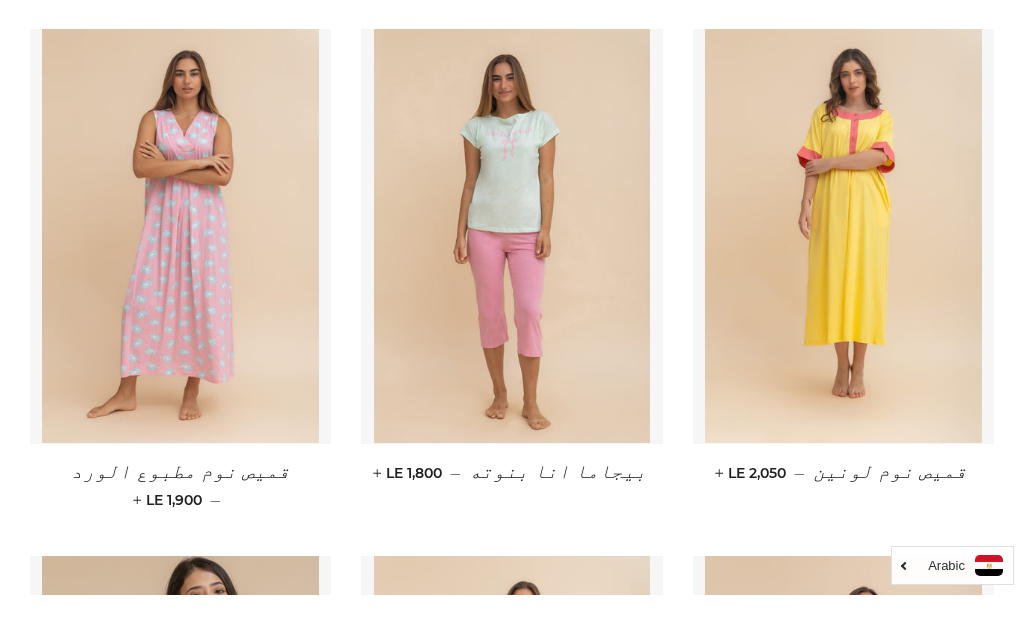 scroll, scrollTop: 4821, scrollLeft: 0, axis: vertical 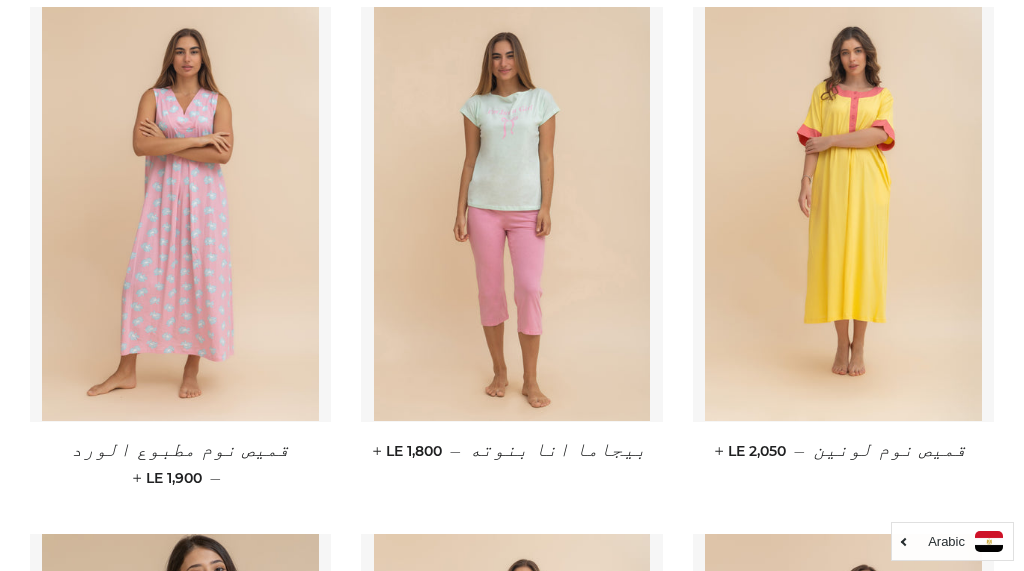 click at bounding box center (180, 214) 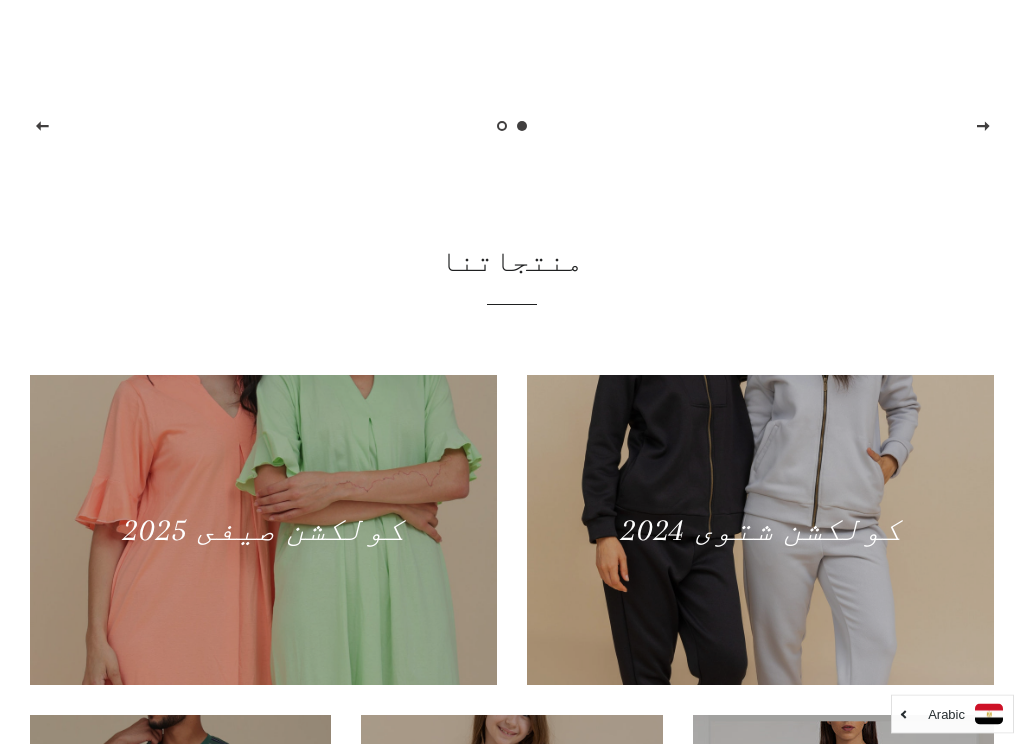 scroll, scrollTop: 595, scrollLeft: 0, axis: vertical 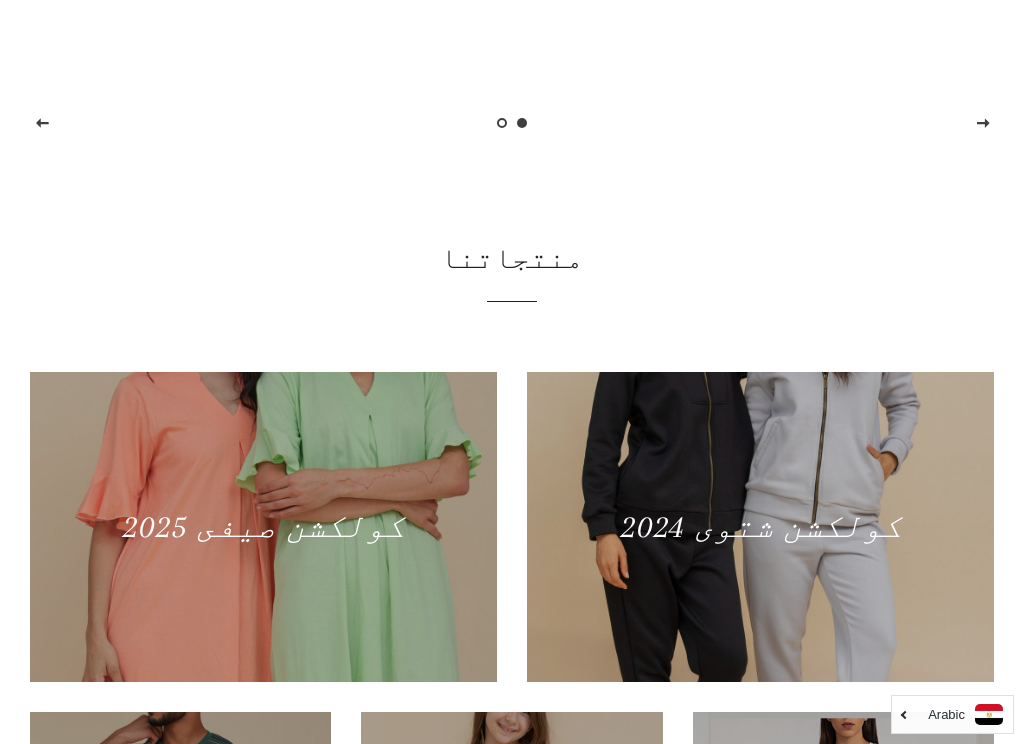 click at bounding box center (263, 527) 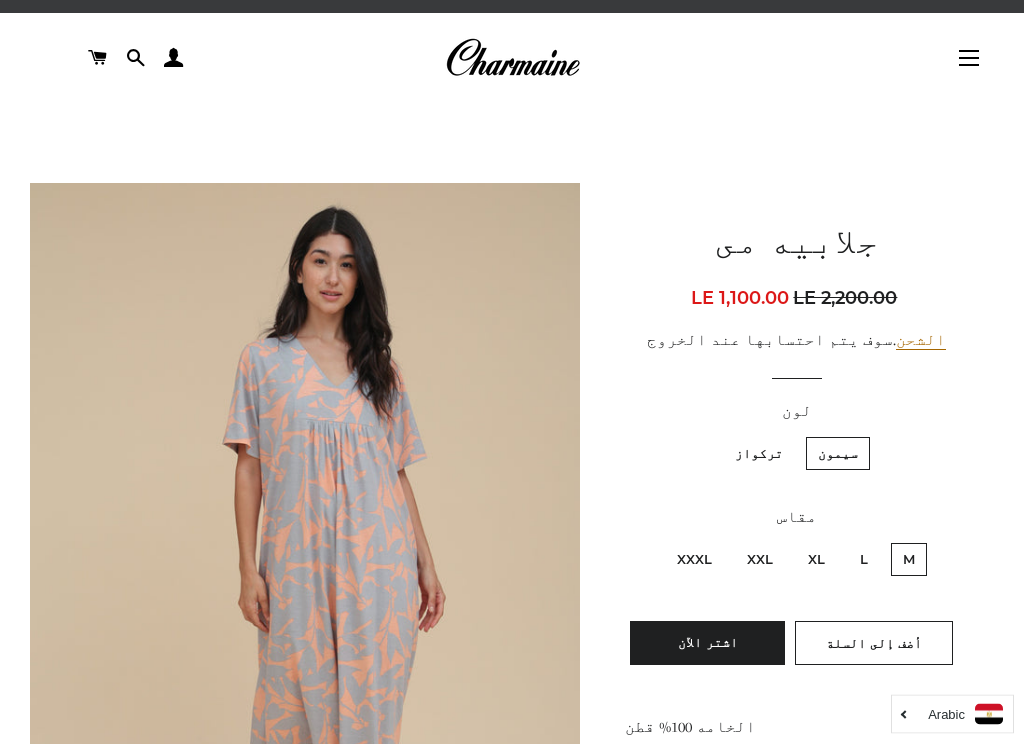 scroll, scrollTop: 32, scrollLeft: 0, axis: vertical 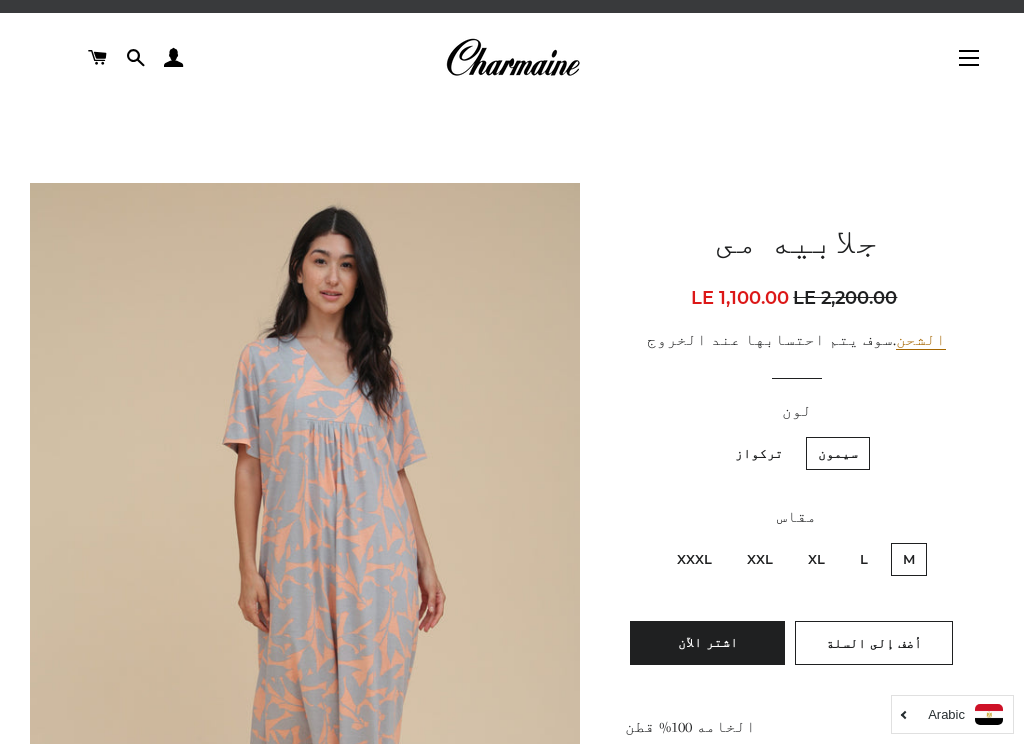 click on "XXXL" at bounding box center [694, 559] 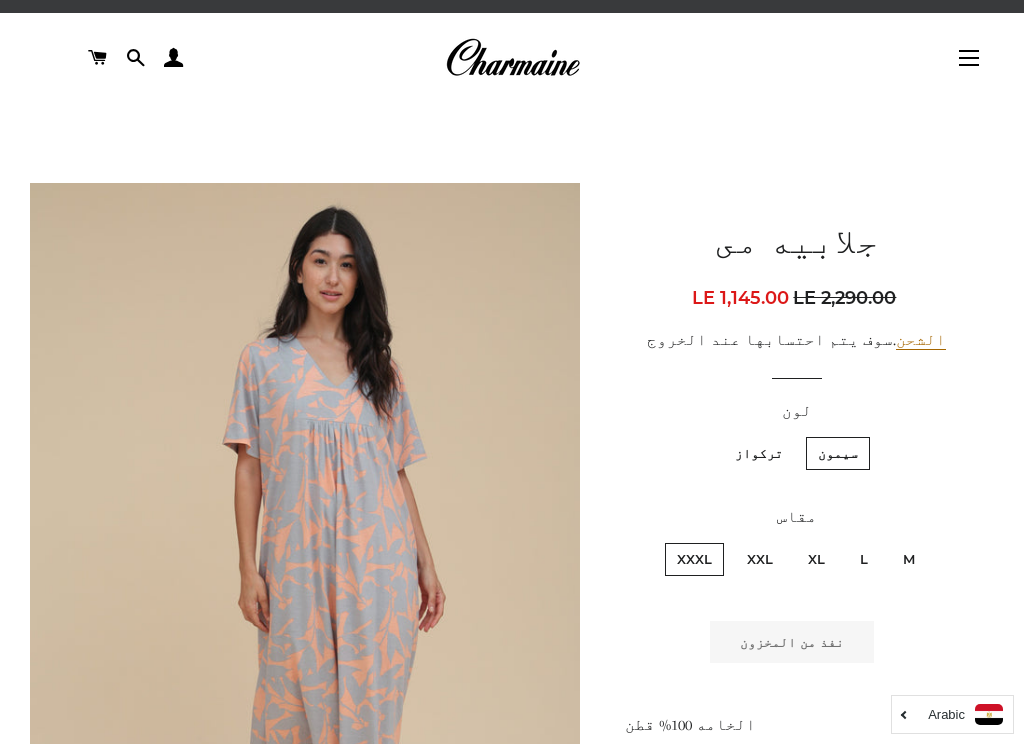 click on "تركواز" at bounding box center (759, 453) 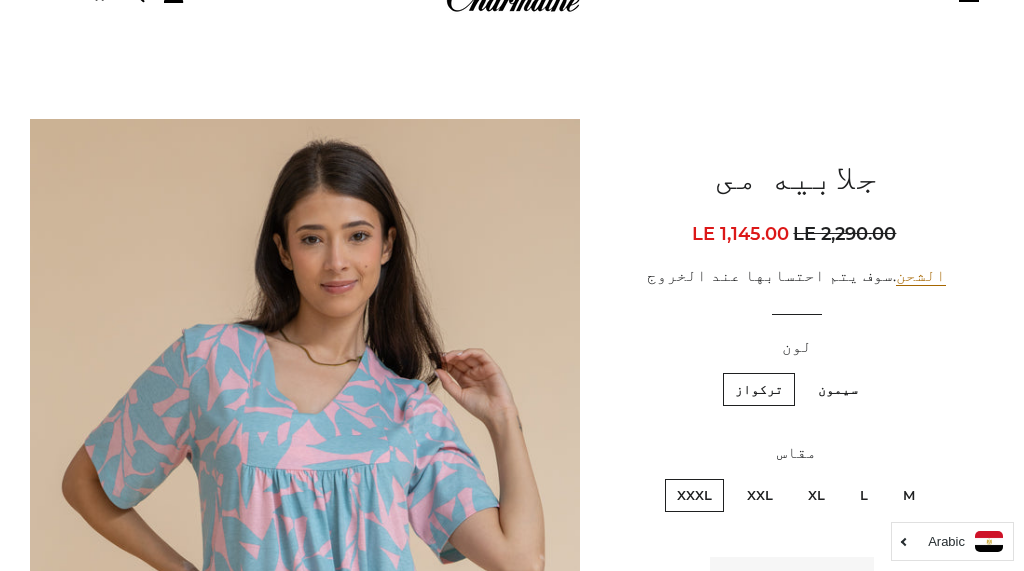 scroll, scrollTop: 0, scrollLeft: 0, axis: both 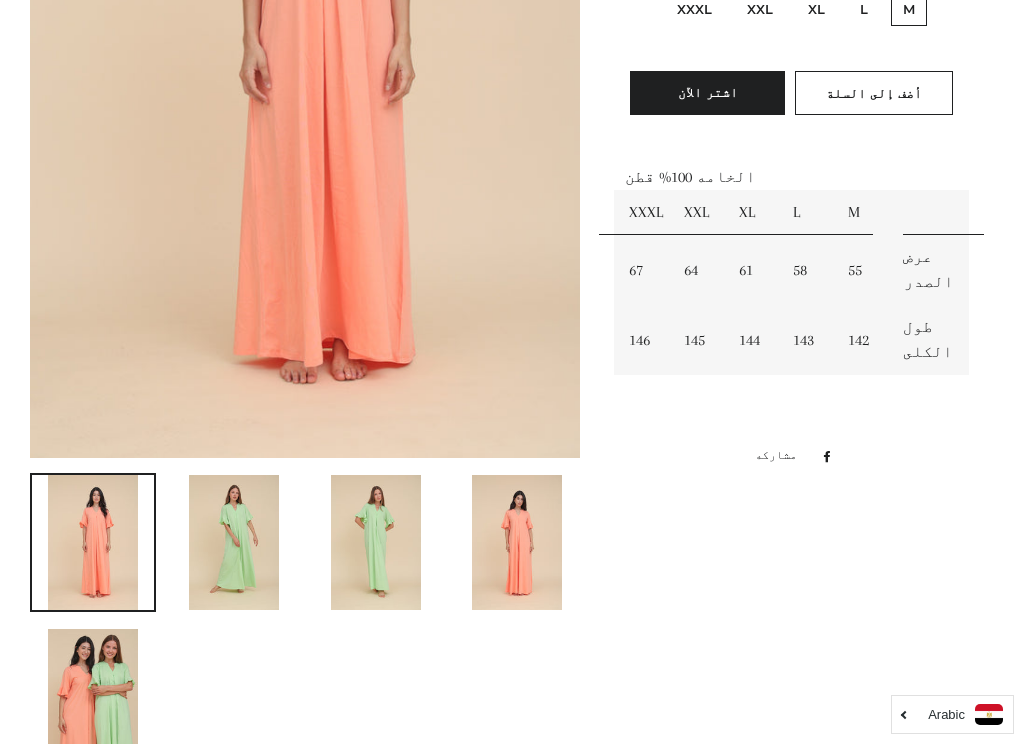 click at bounding box center [234, 542] 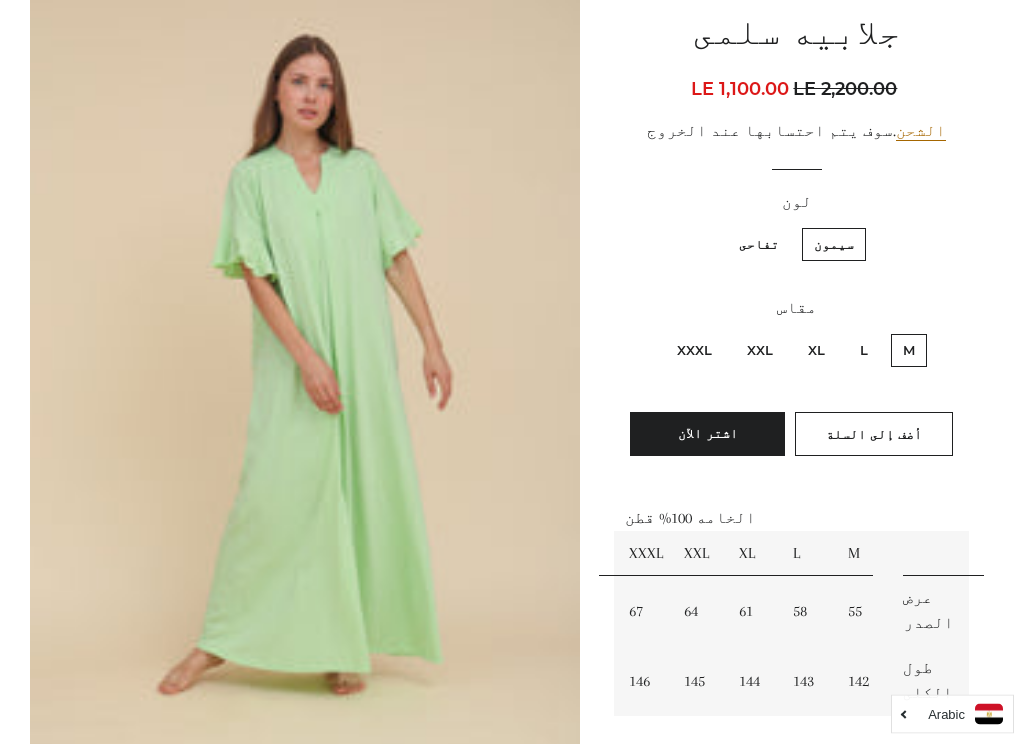 scroll, scrollTop: 272, scrollLeft: 0, axis: vertical 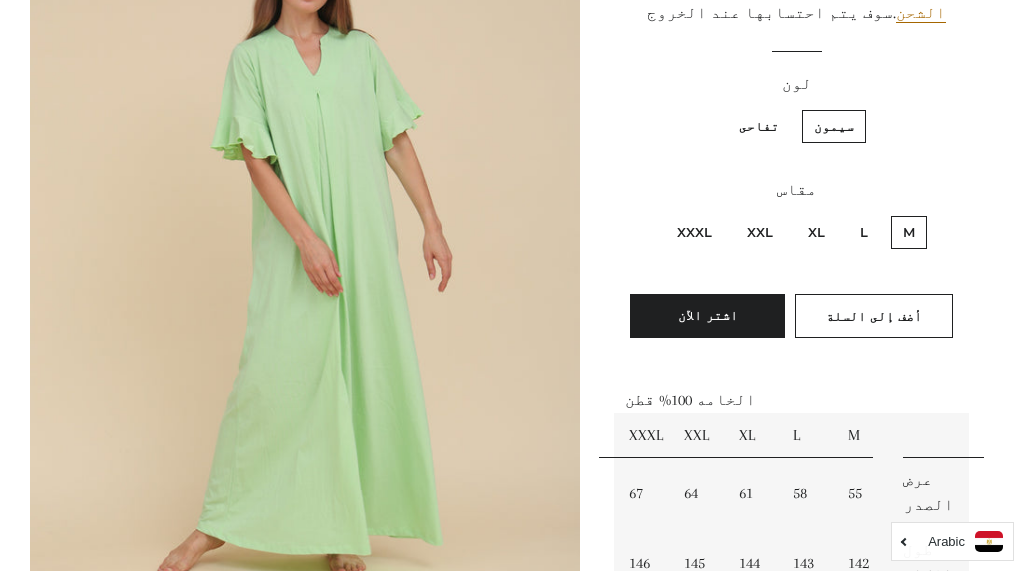 click on "XXXL" at bounding box center (694, 232) 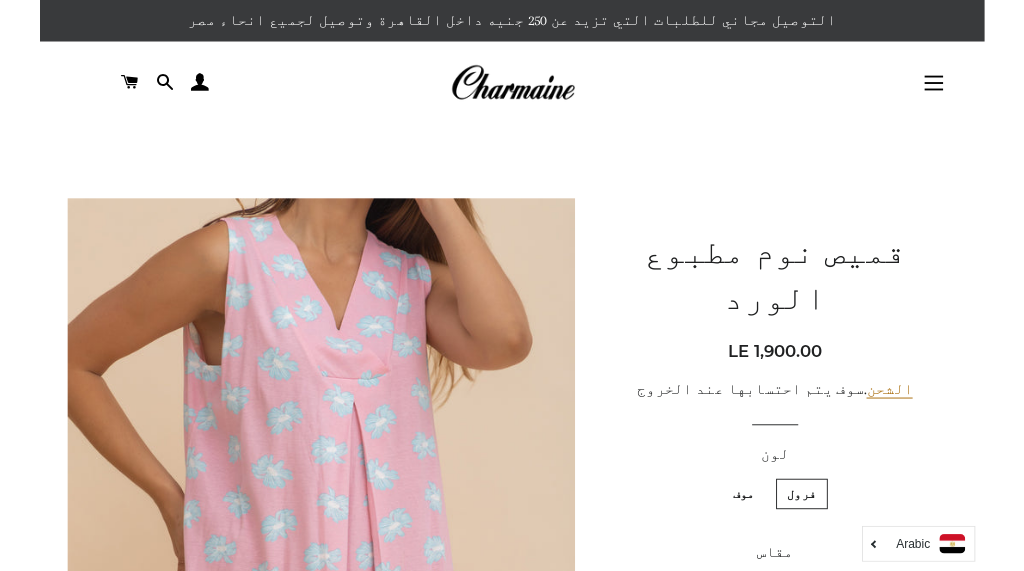 scroll, scrollTop: 802, scrollLeft: 0, axis: vertical 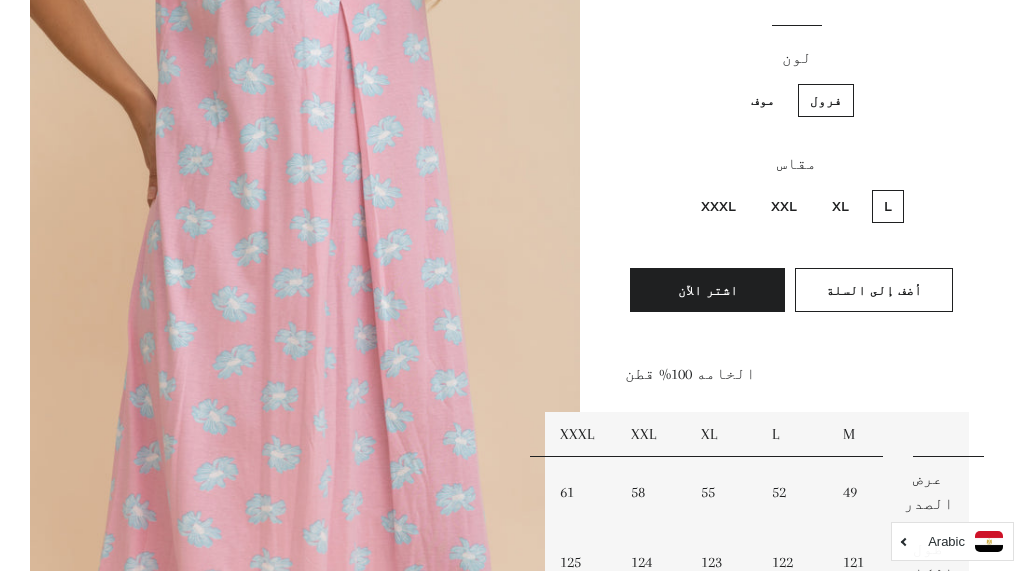 click on "XXXL" at bounding box center [718, 206] 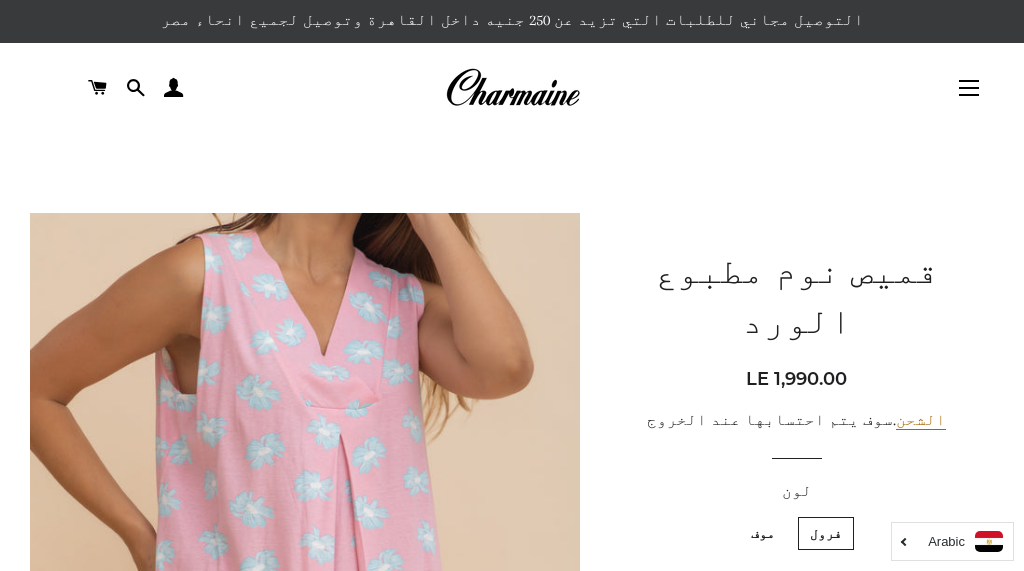scroll, scrollTop: 0, scrollLeft: 0, axis: both 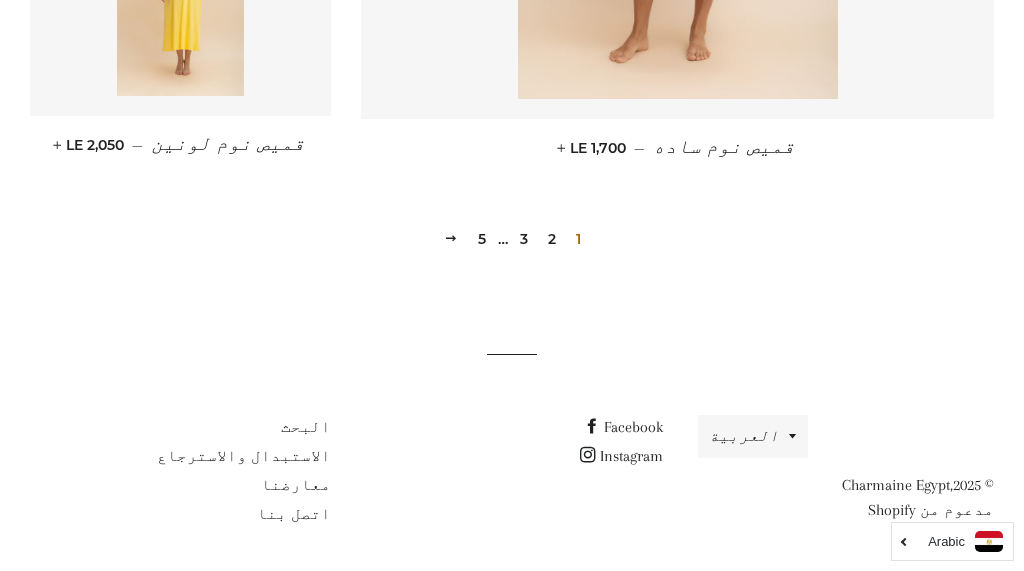 click on "5" at bounding box center (482, 239) 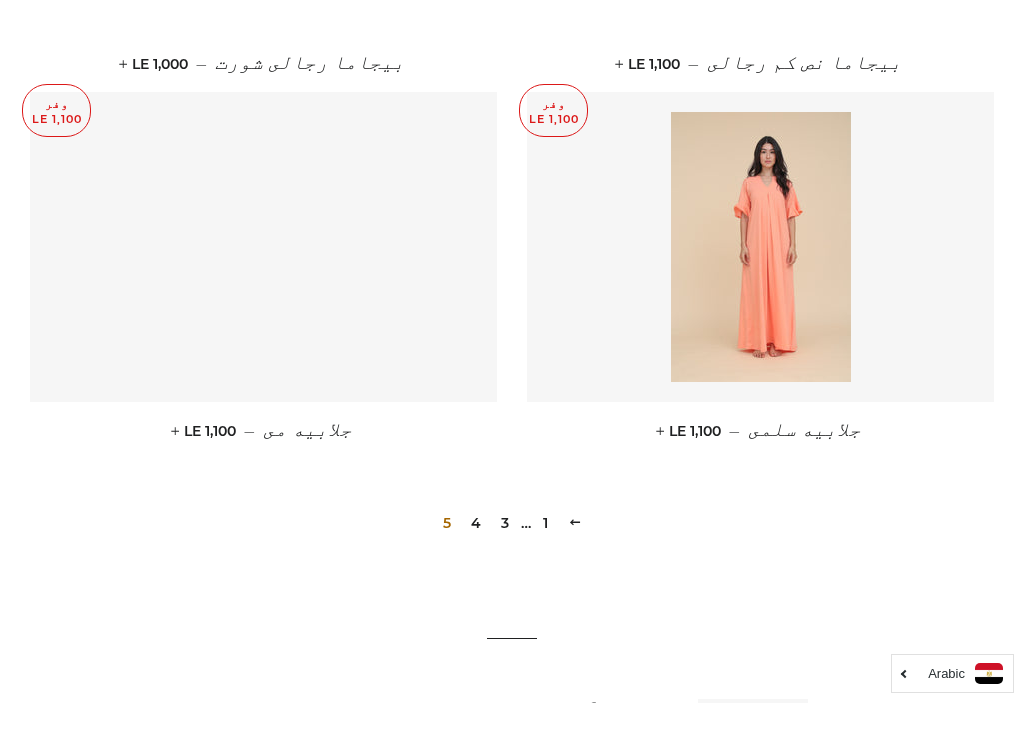 scroll, scrollTop: 1110, scrollLeft: 0, axis: vertical 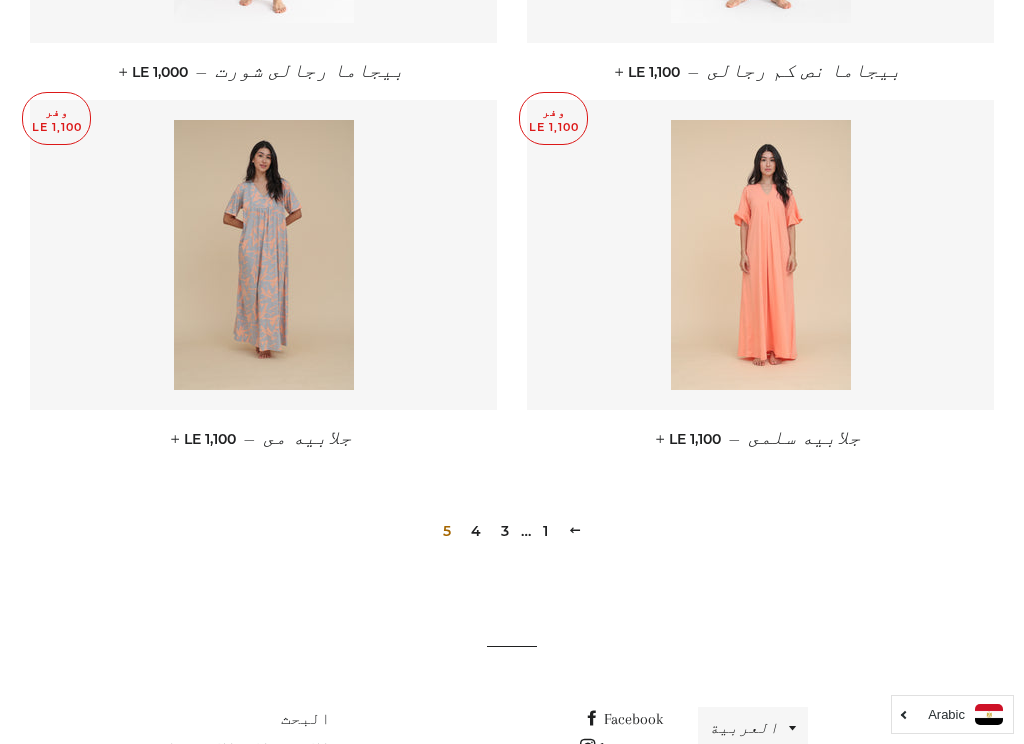 click at bounding box center [264, 255] 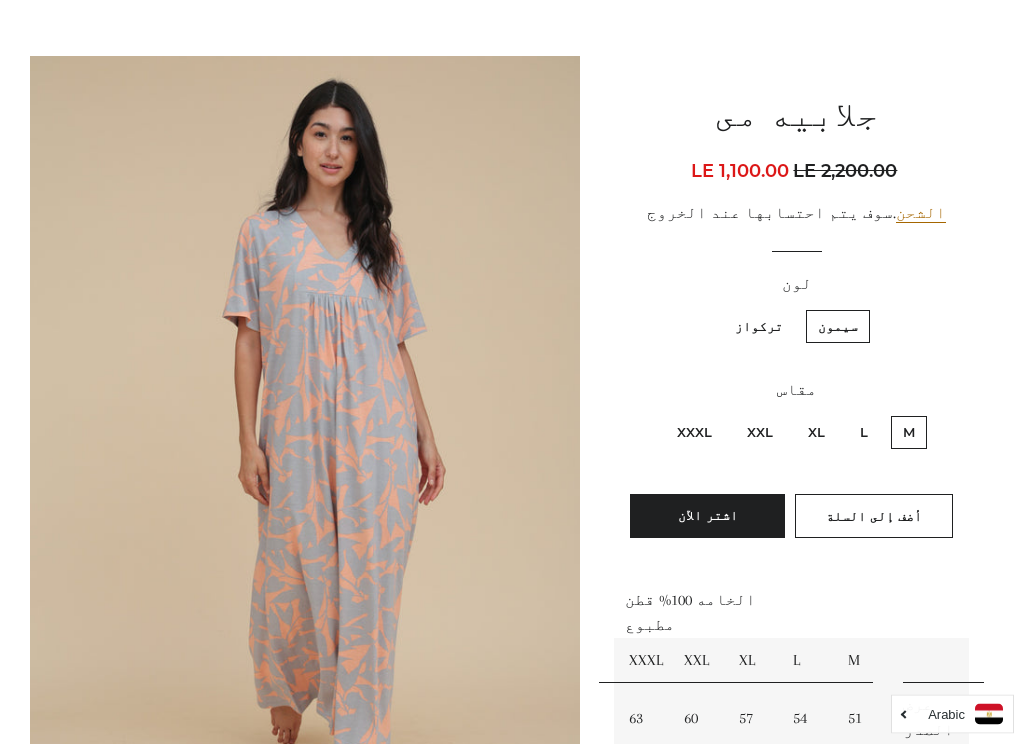 scroll, scrollTop: 159, scrollLeft: 0, axis: vertical 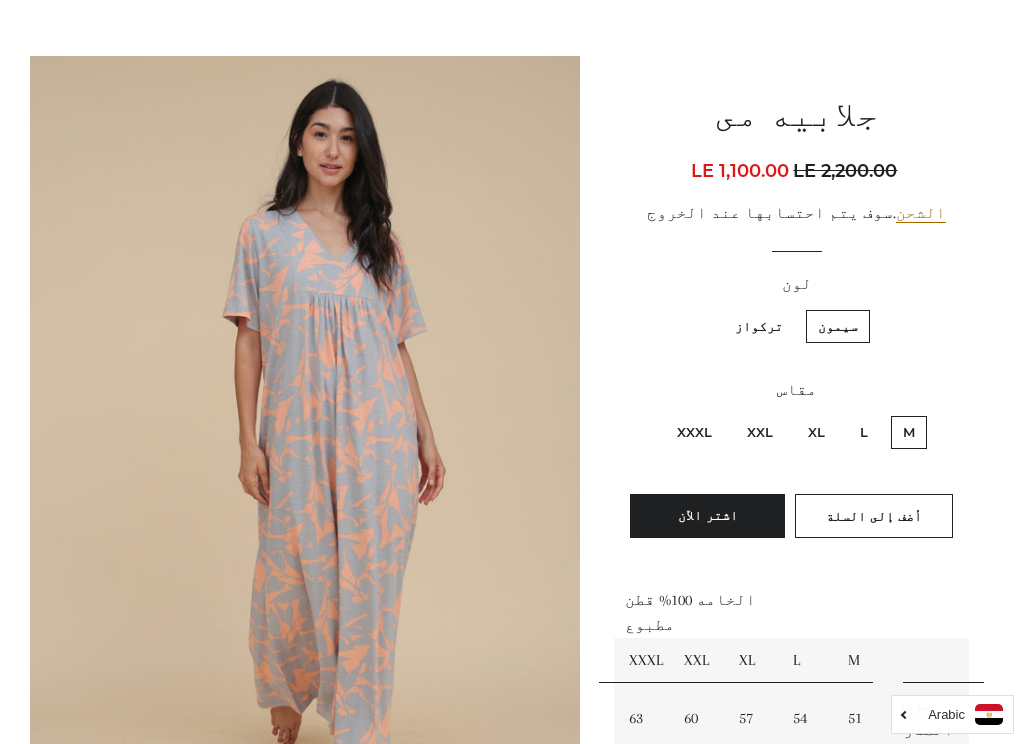 click on "L" at bounding box center (864, 432) 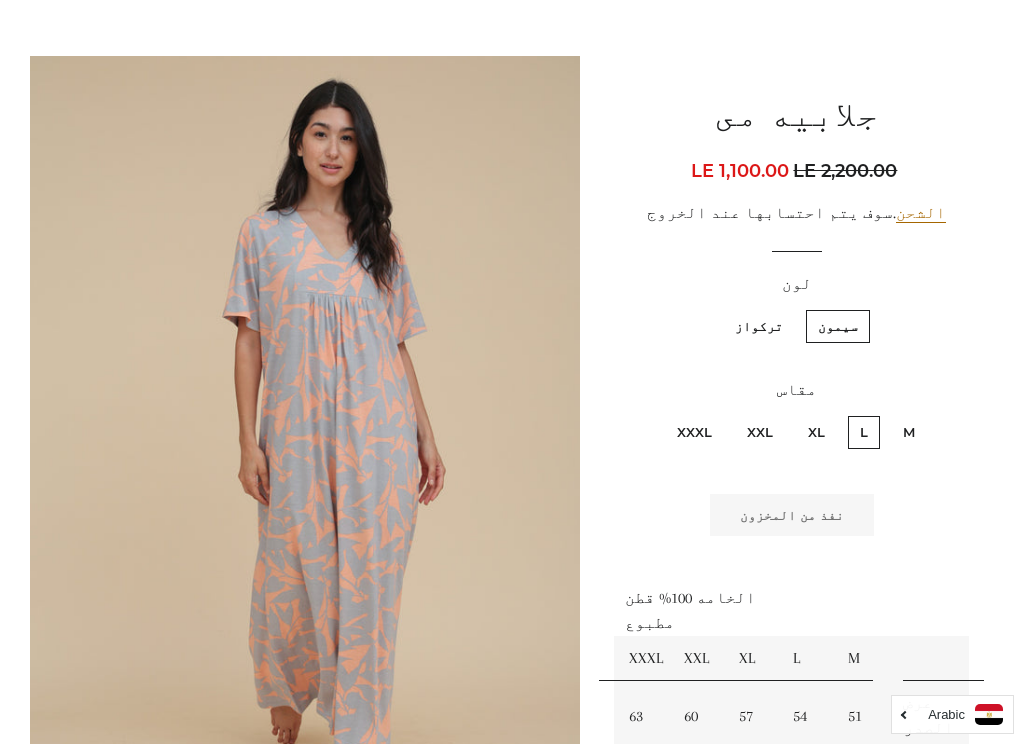 click on "XL" at bounding box center [816, 432] 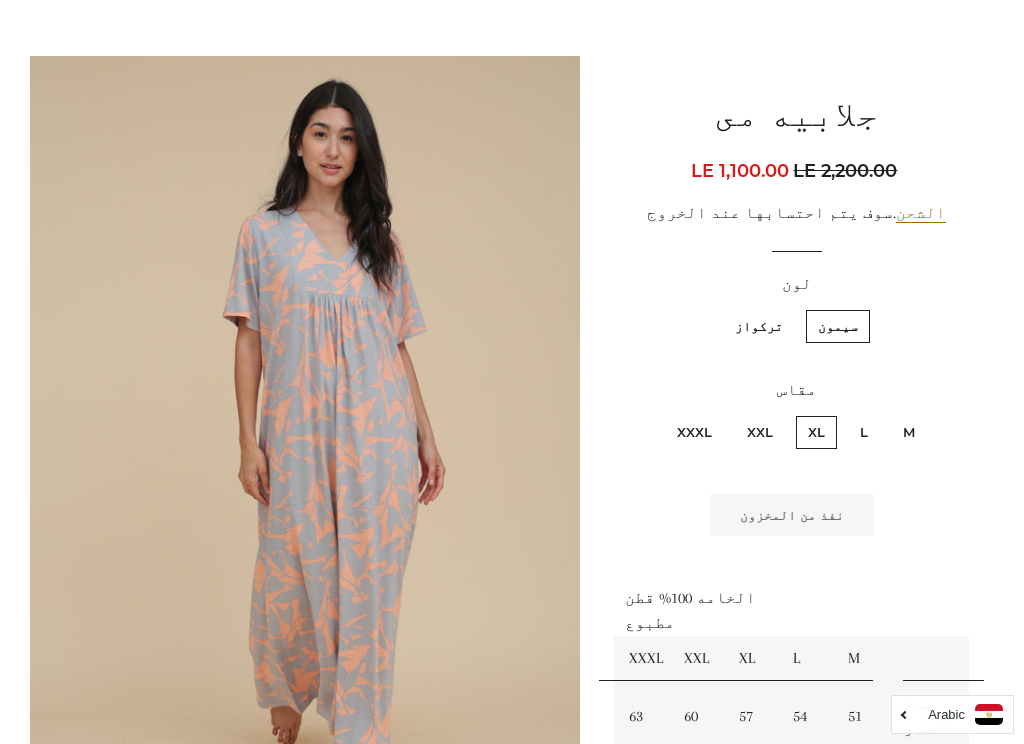 click on "XXL" at bounding box center (760, 432) 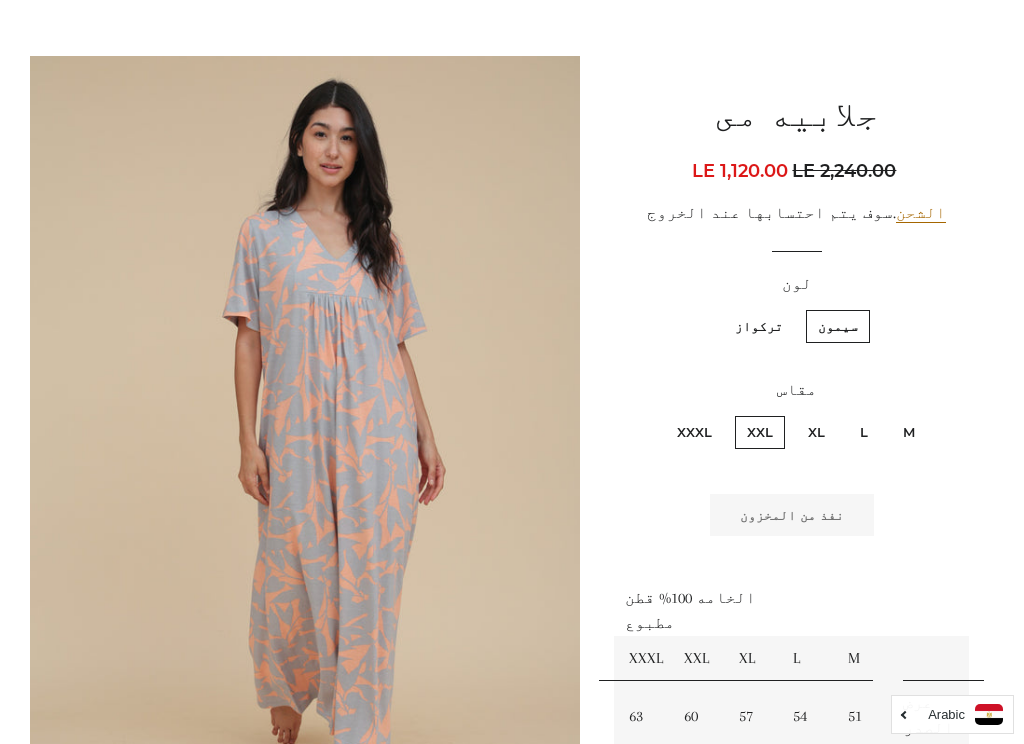 click on "XXXL" at bounding box center (694, 432) 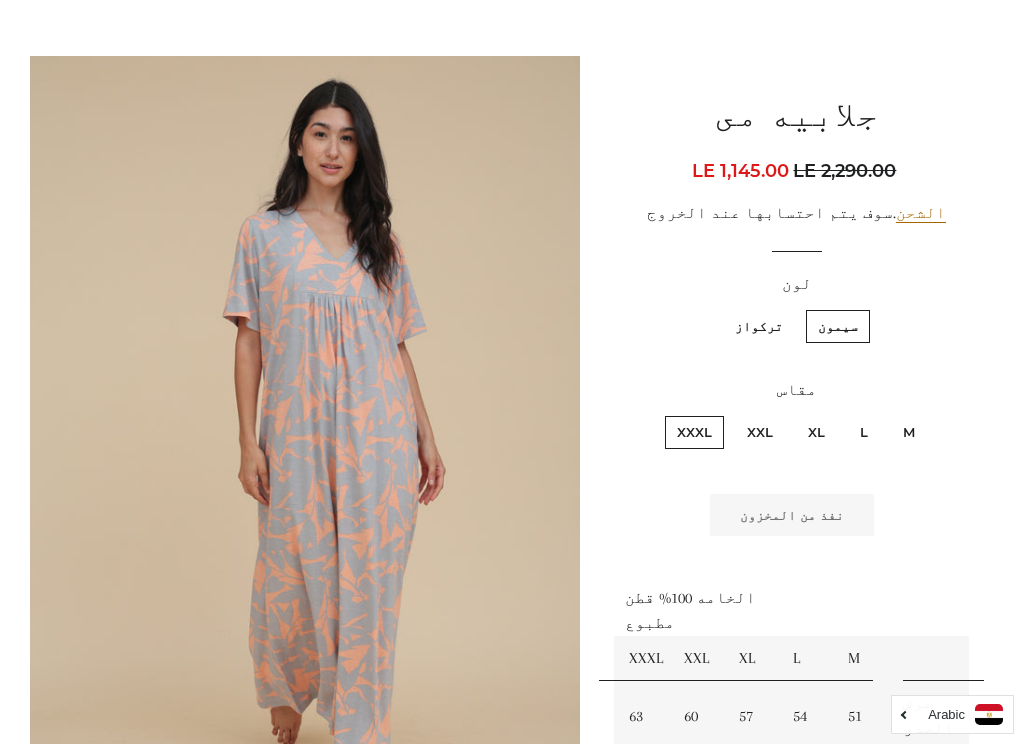 click on "تركواز" at bounding box center (759, 326) 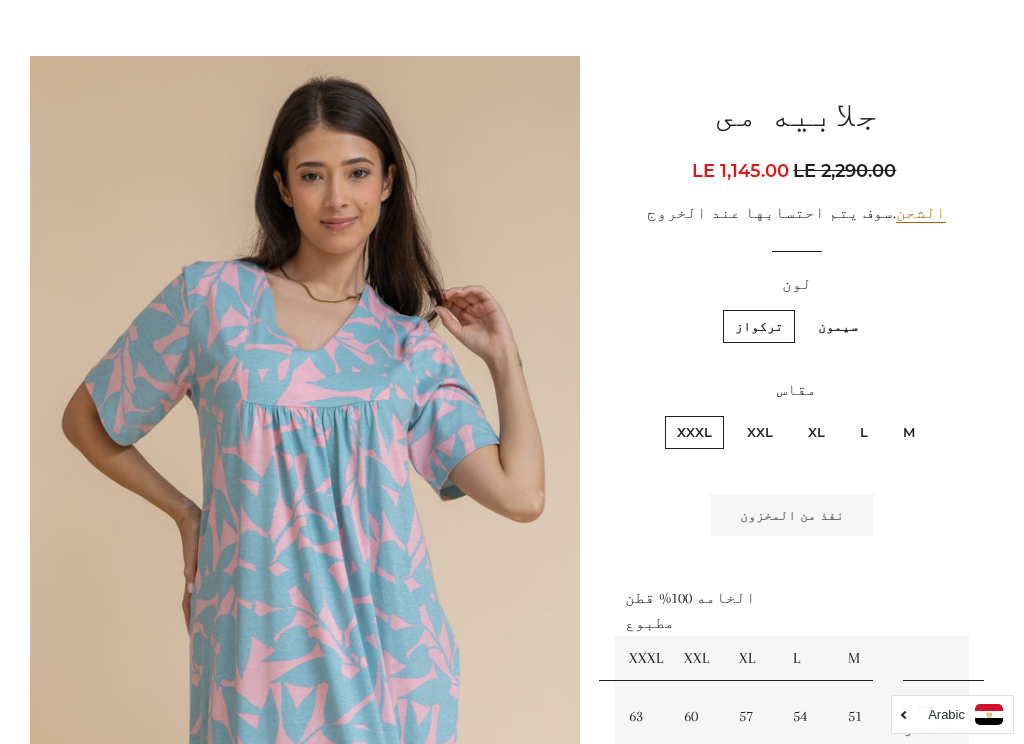 click on "XXL" at bounding box center (760, 432) 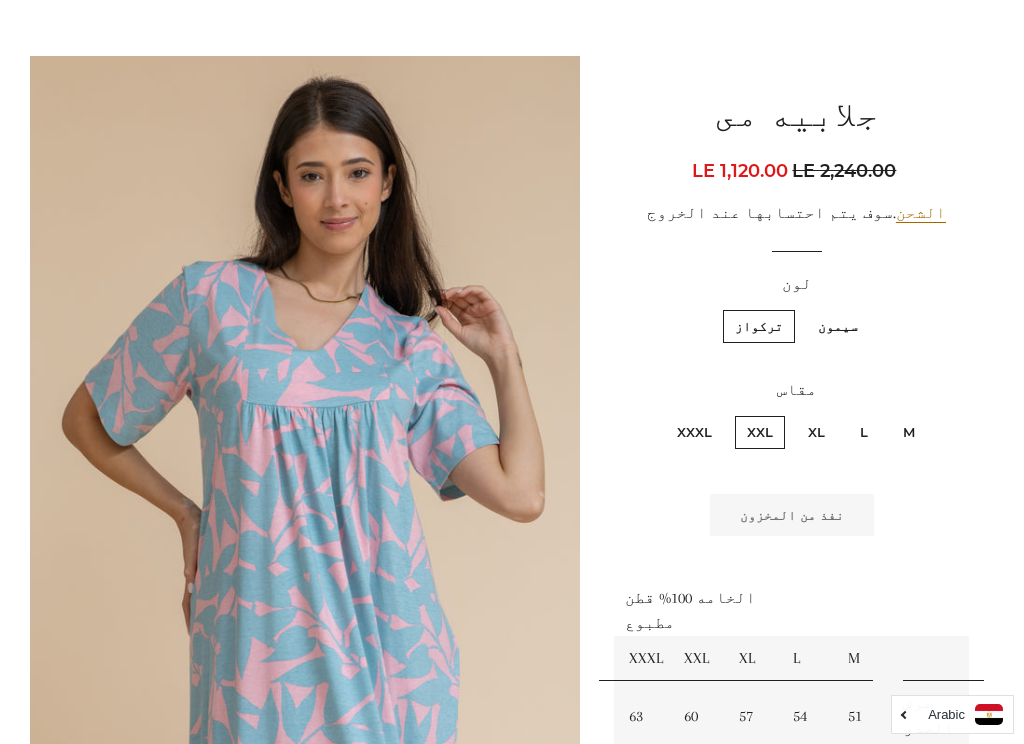 click on "XL" at bounding box center [816, 432] 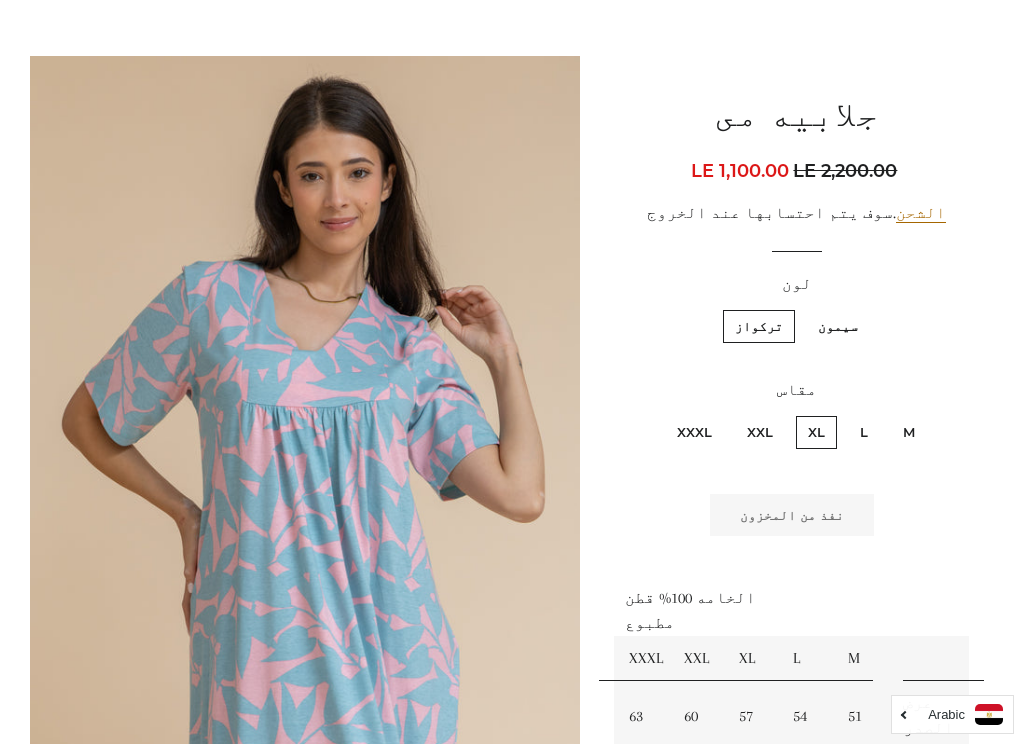 click on "L" at bounding box center (864, 432) 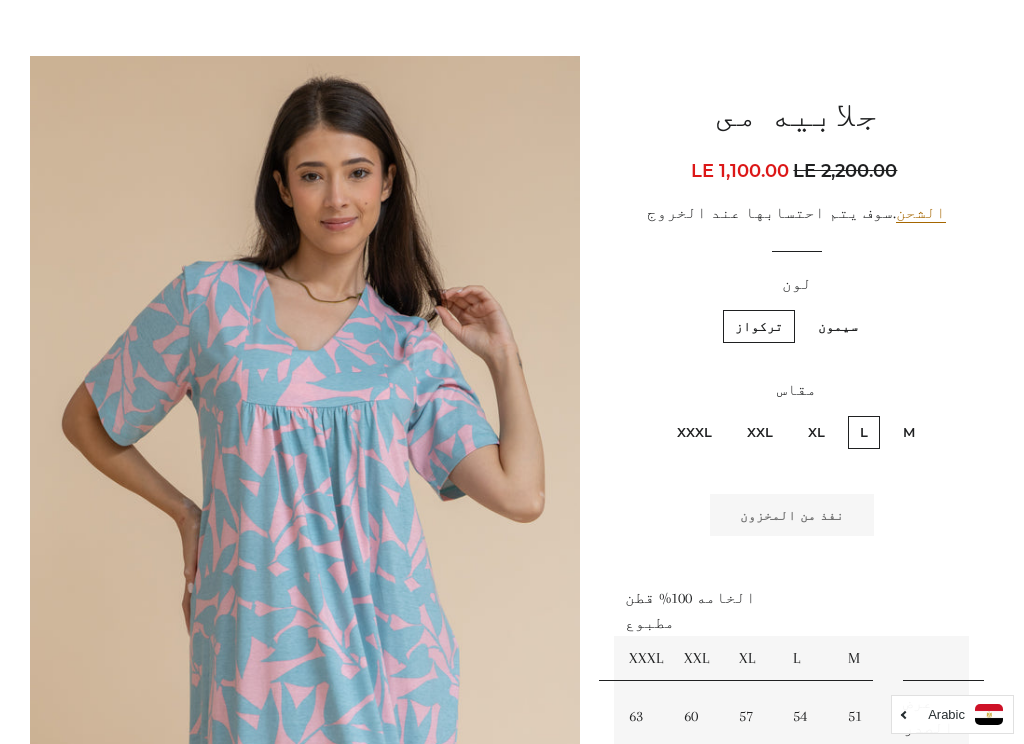 click on "M" at bounding box center [909, 432] 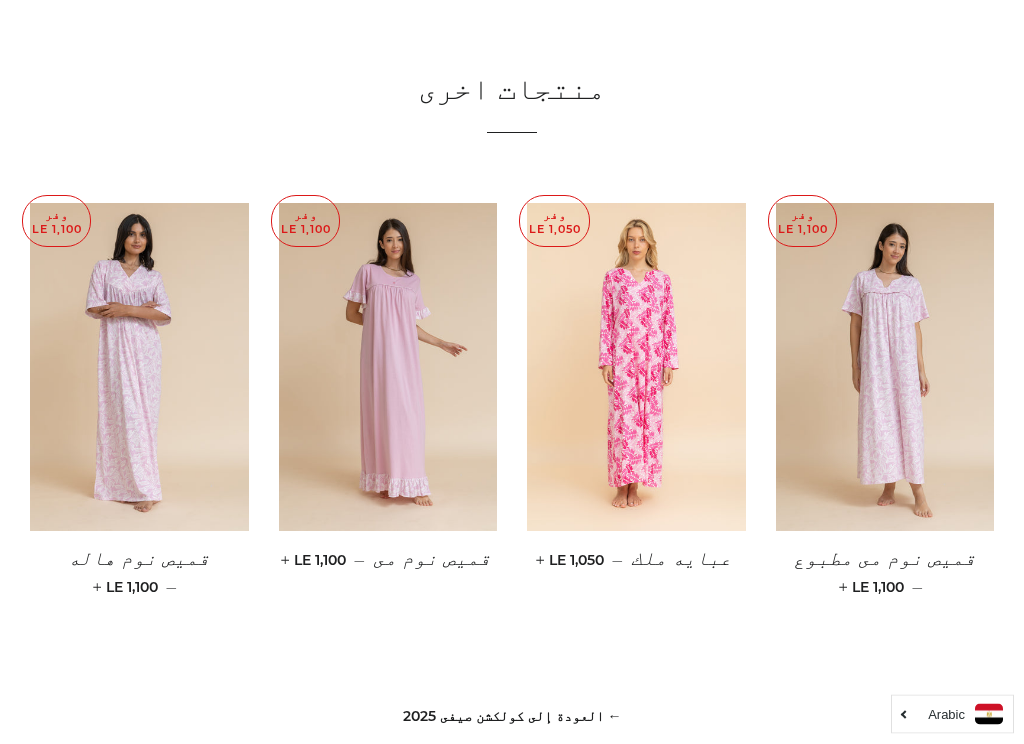 scroll, scrollTop: 1408, scrollLeft: 0, axis: vertical 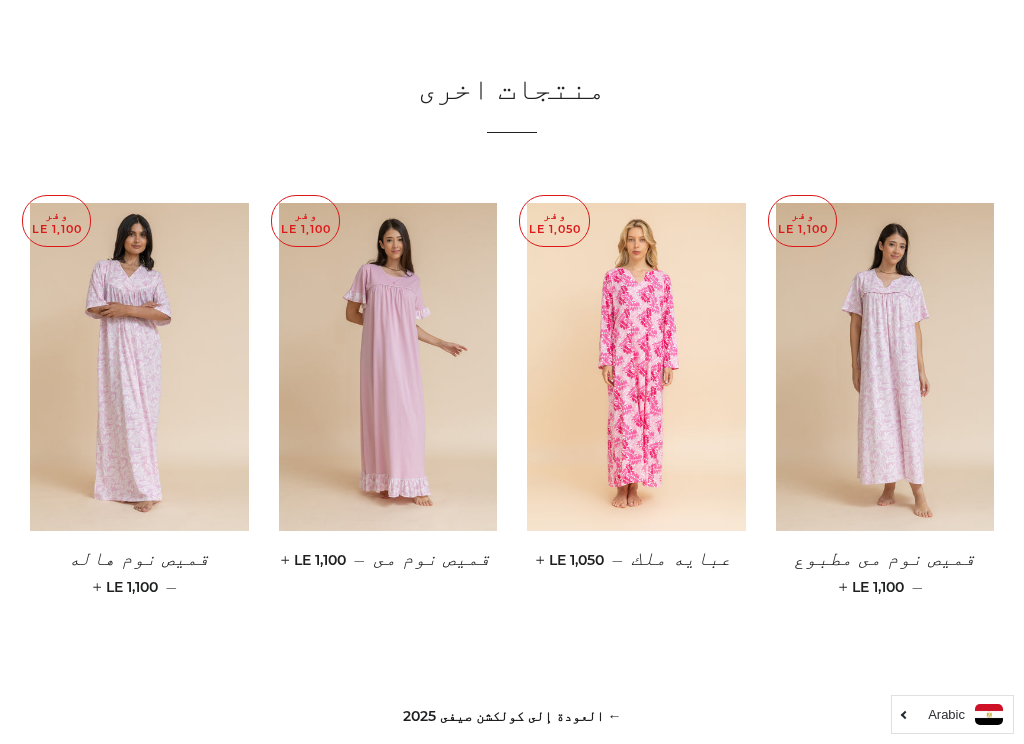 click at bounding box center [885, 367] 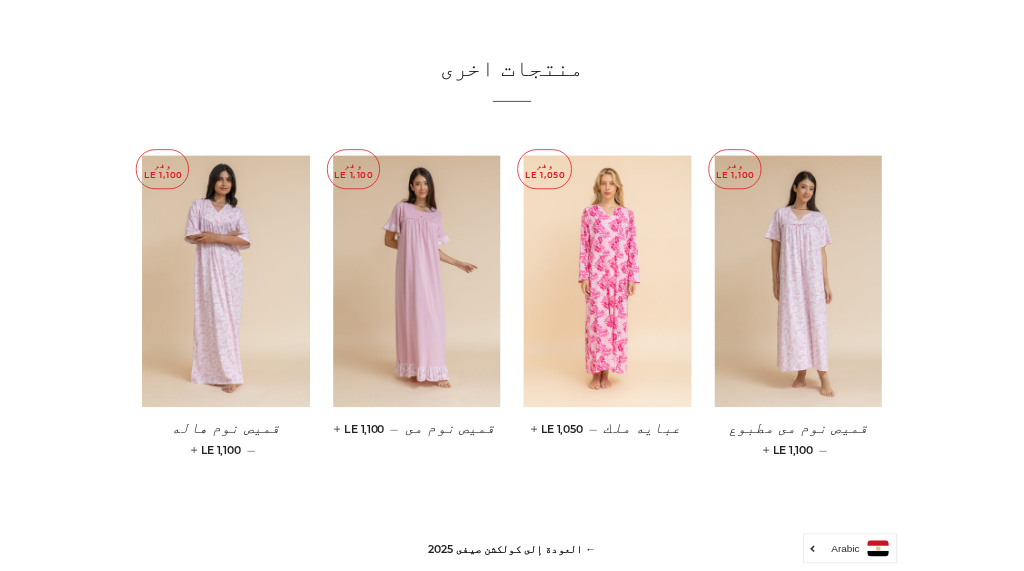 scroll, scrollTop: 1512, scrollLeft: 0, axis: vertical 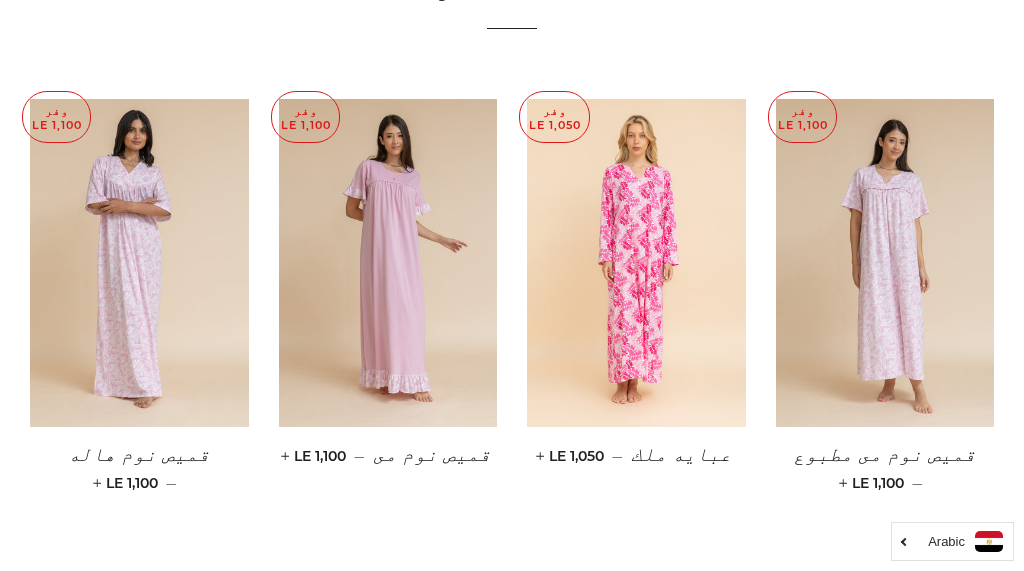 click at bounding box center (388, 263) 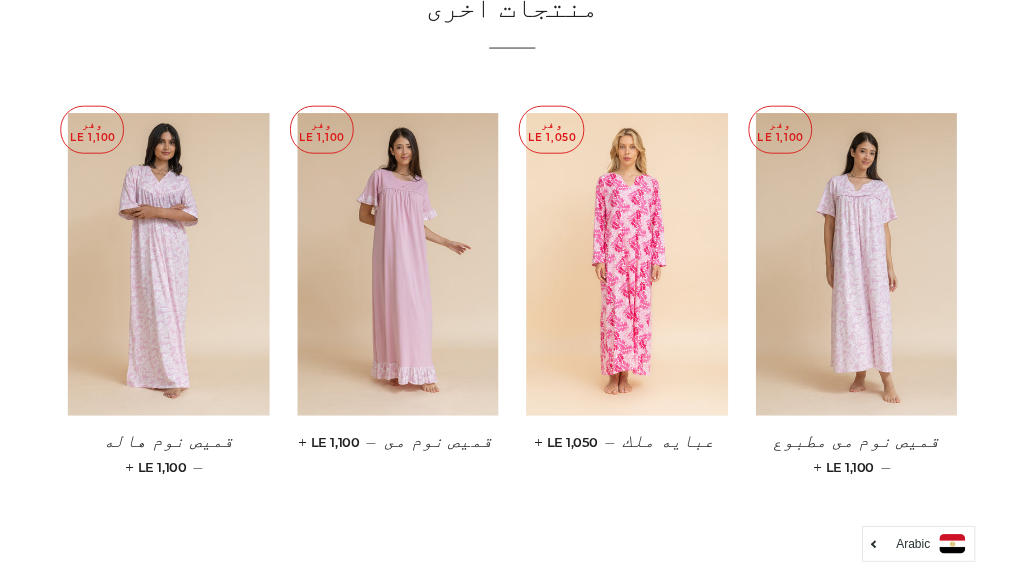 scroll, scrollTop: 1536, scrollLeft: 0, axis: vertical 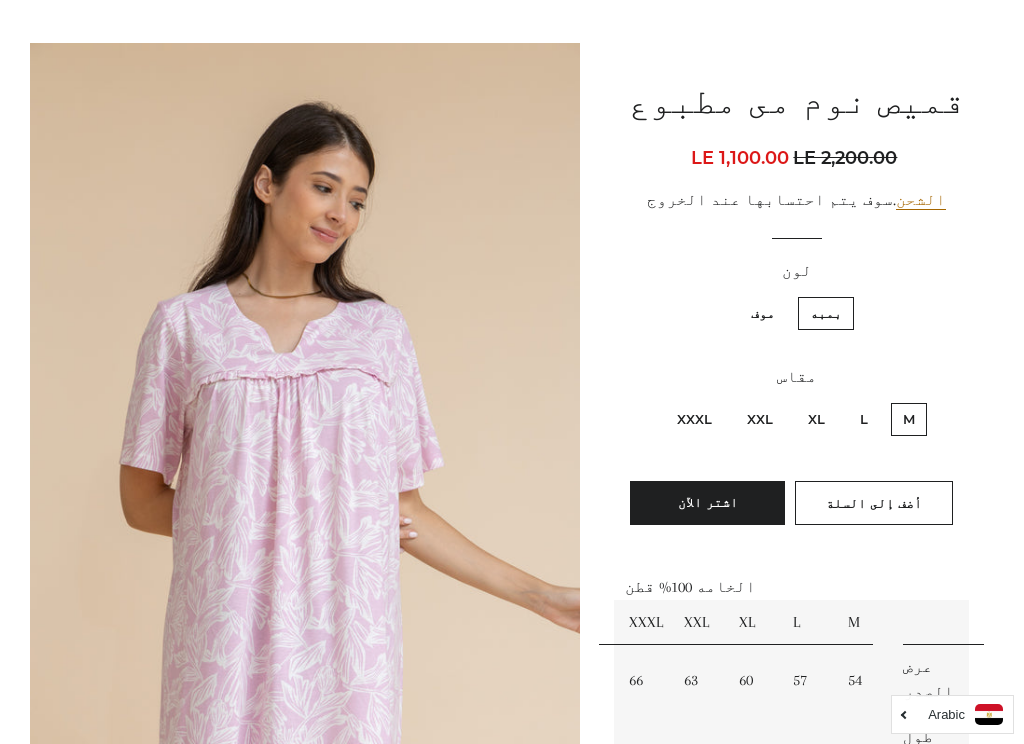 click on "XXXL" at bounding box center (694, 419) 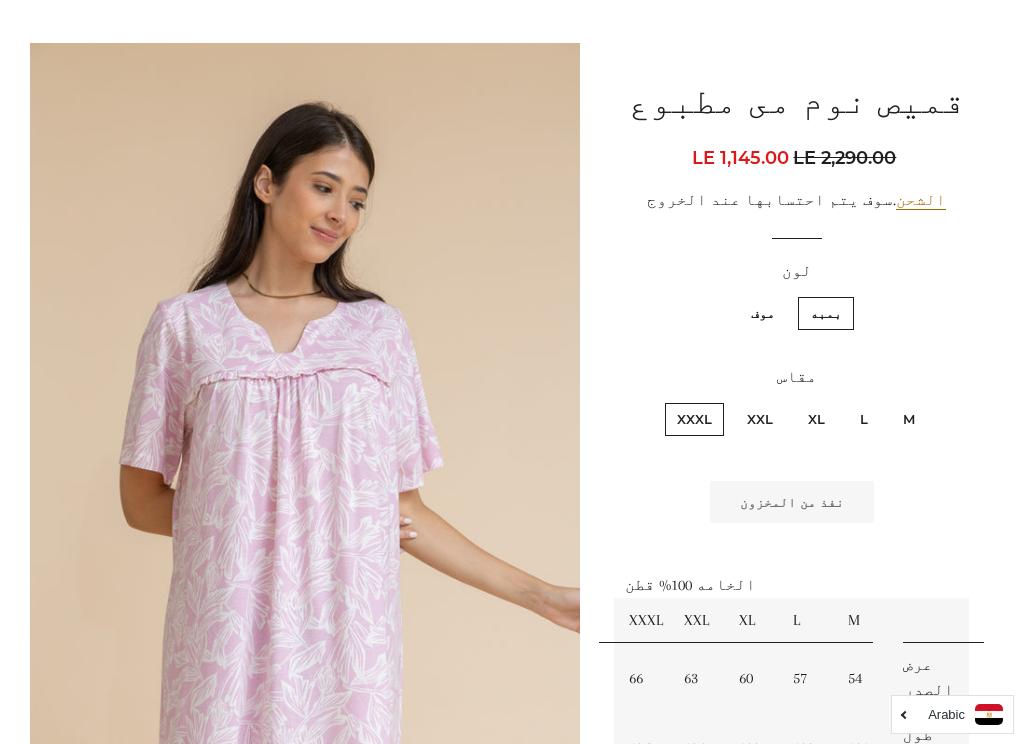 click on "موف" at bounding box center [763, 313] 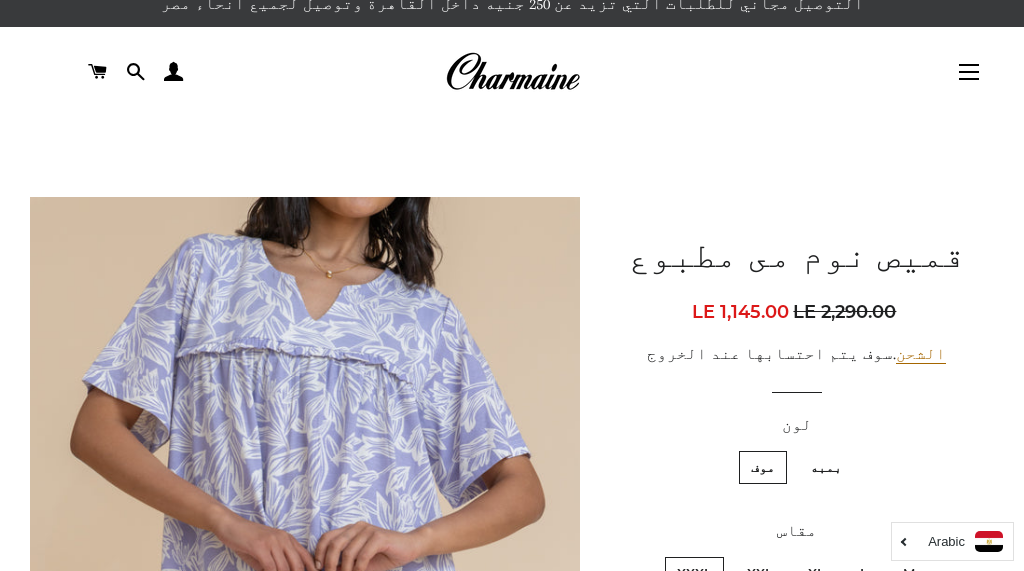 scroll, scrollTop: 0, scrollLeft: 0, axis: both 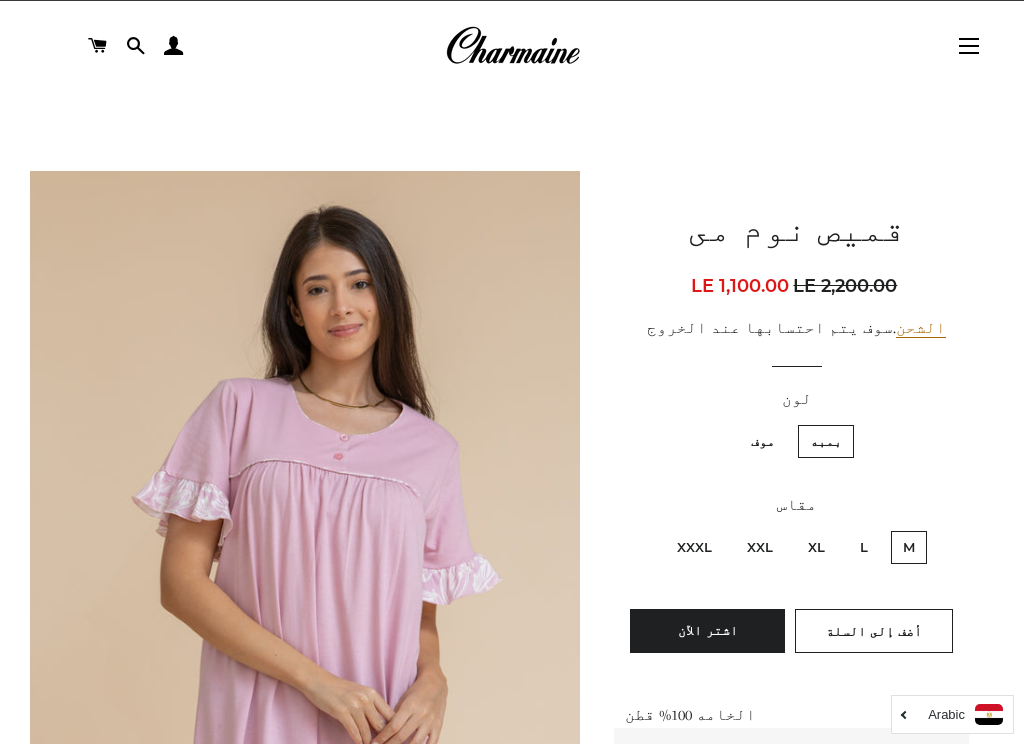 click on "XXXL" at bounding box center [694, 547] 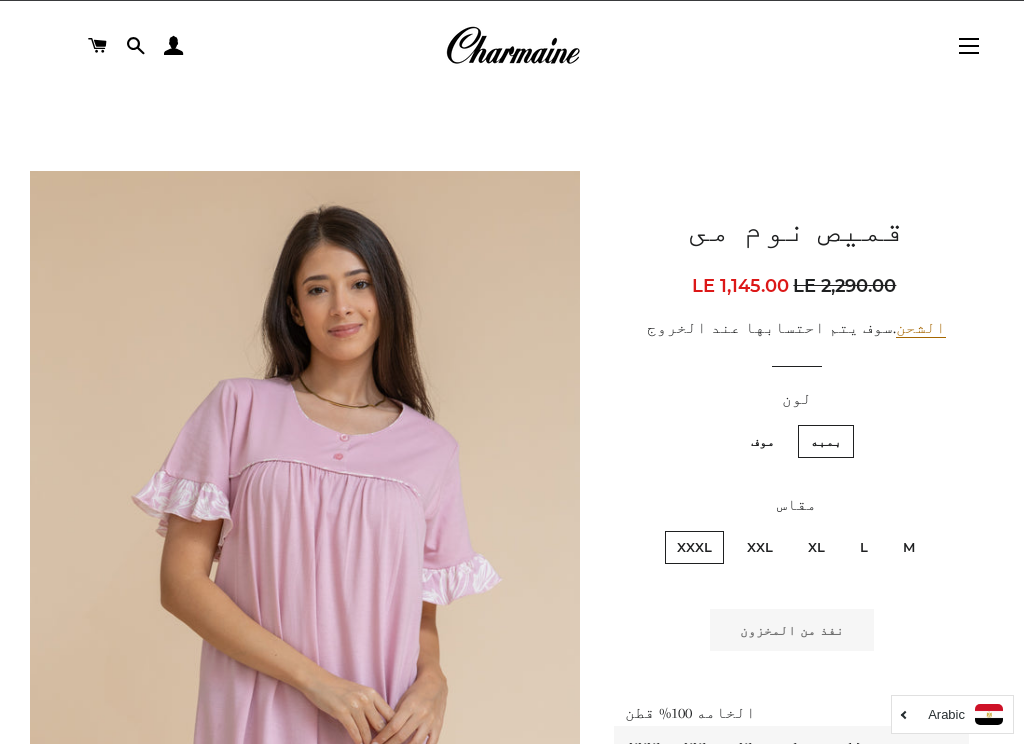 click on "موف" at bounding box center (763, 441) 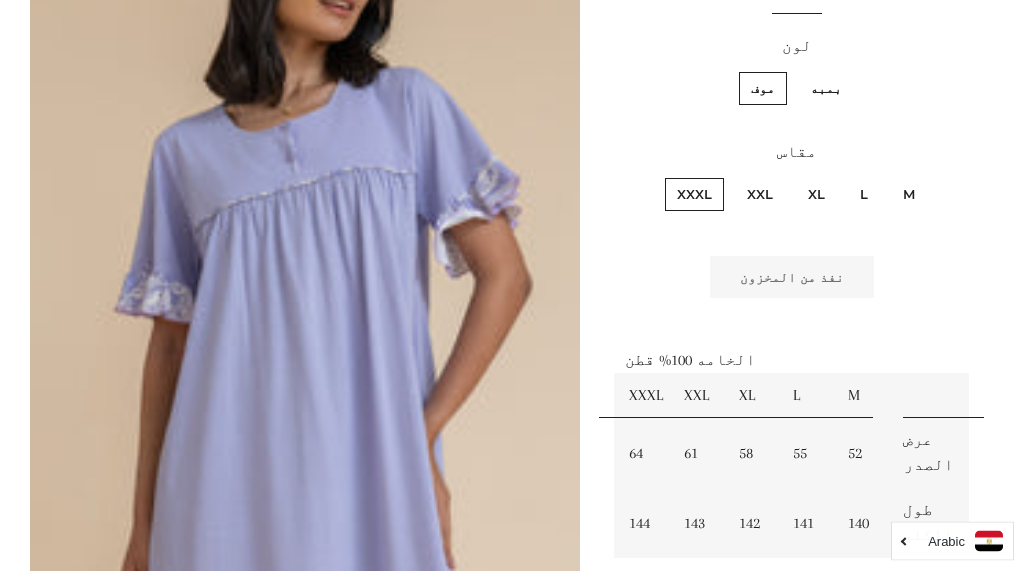 scroll, scrollTop: 388, scrollLeft: 0, axis: vertical 